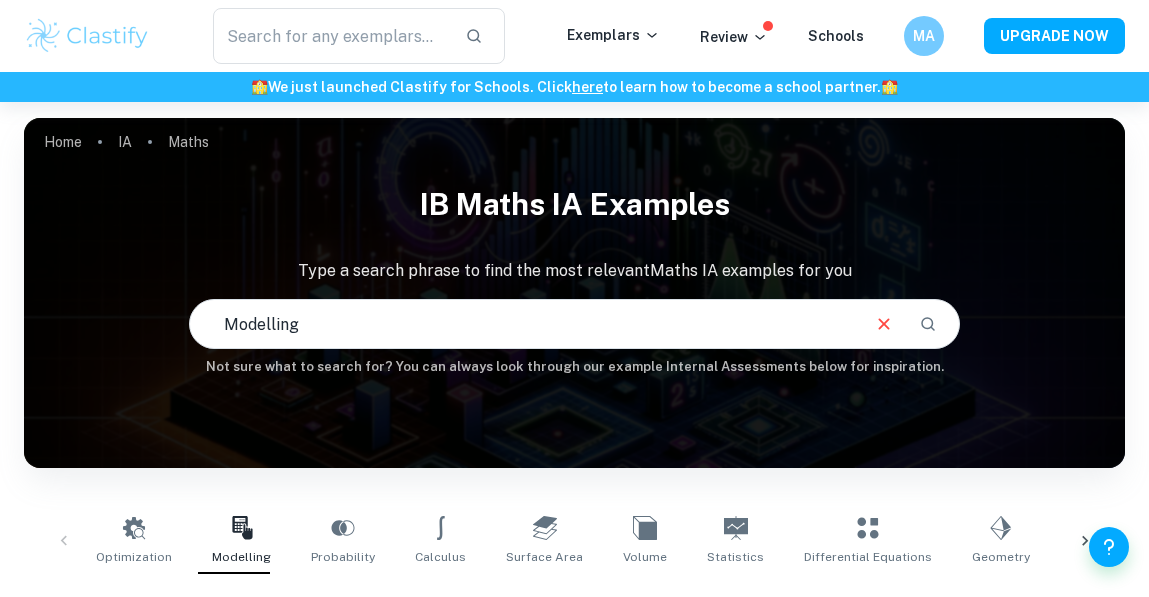 scroll, scrollTop: 7053, scrollLeft: 0, axis: vertical 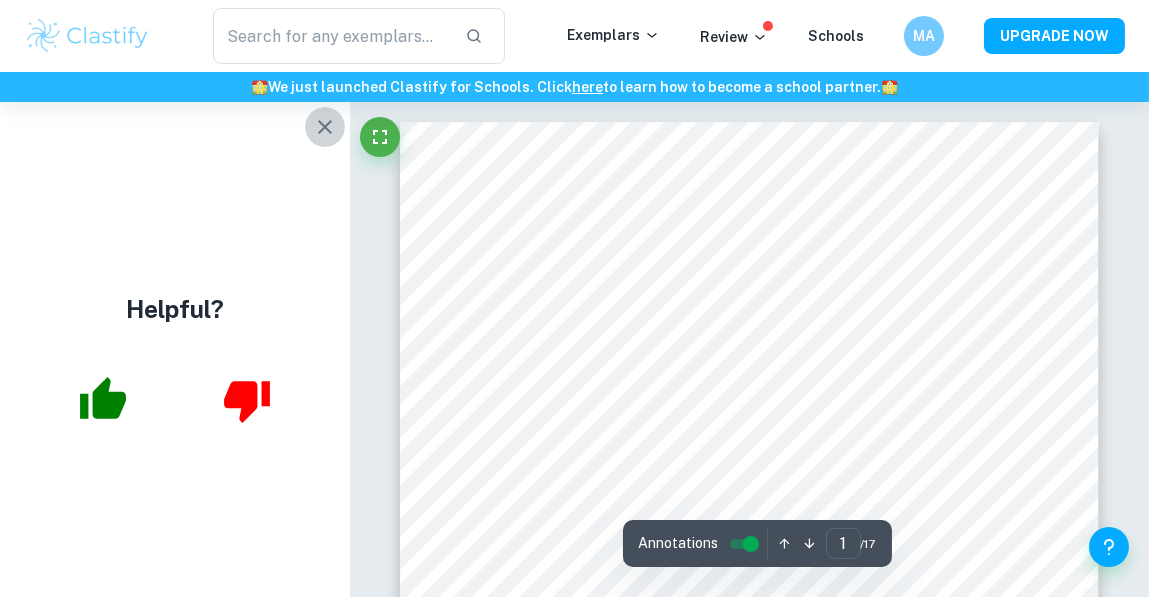 click 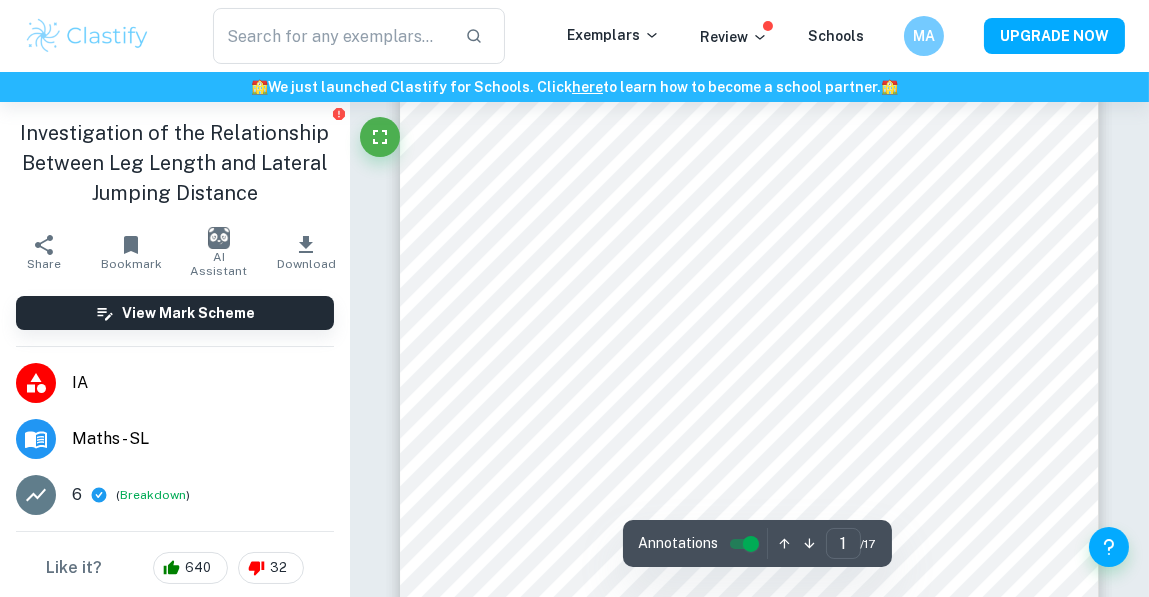 scroll, scrollTop: 0, scrollLeft: 0, axis: both 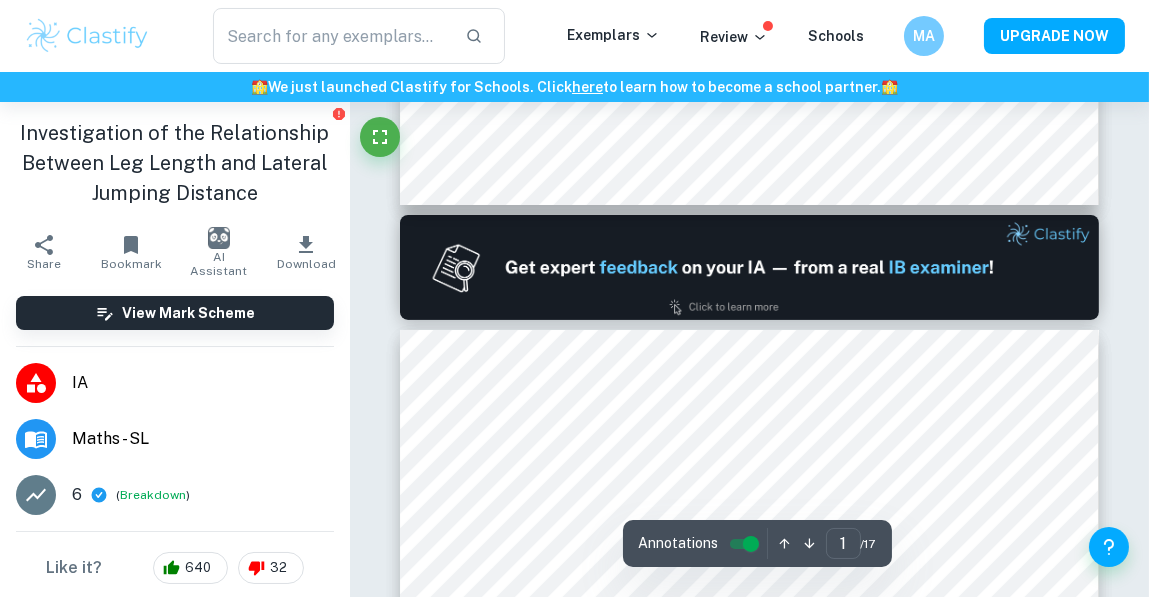 type on "2" 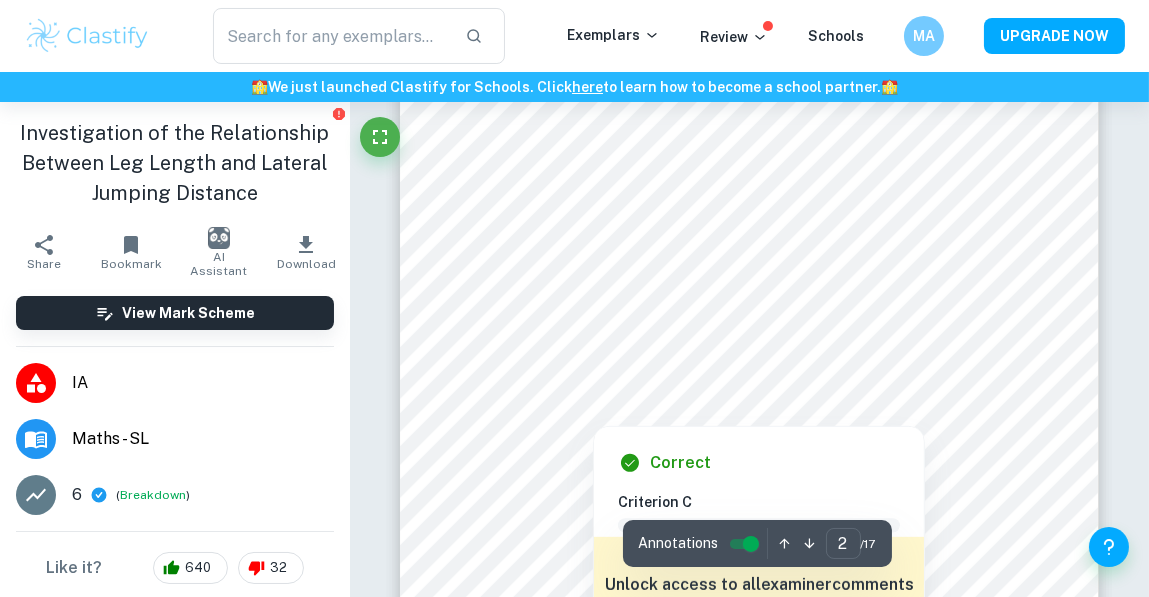 scroll, scrollTop: 1465, scrollLeft: 0, axis: vertical 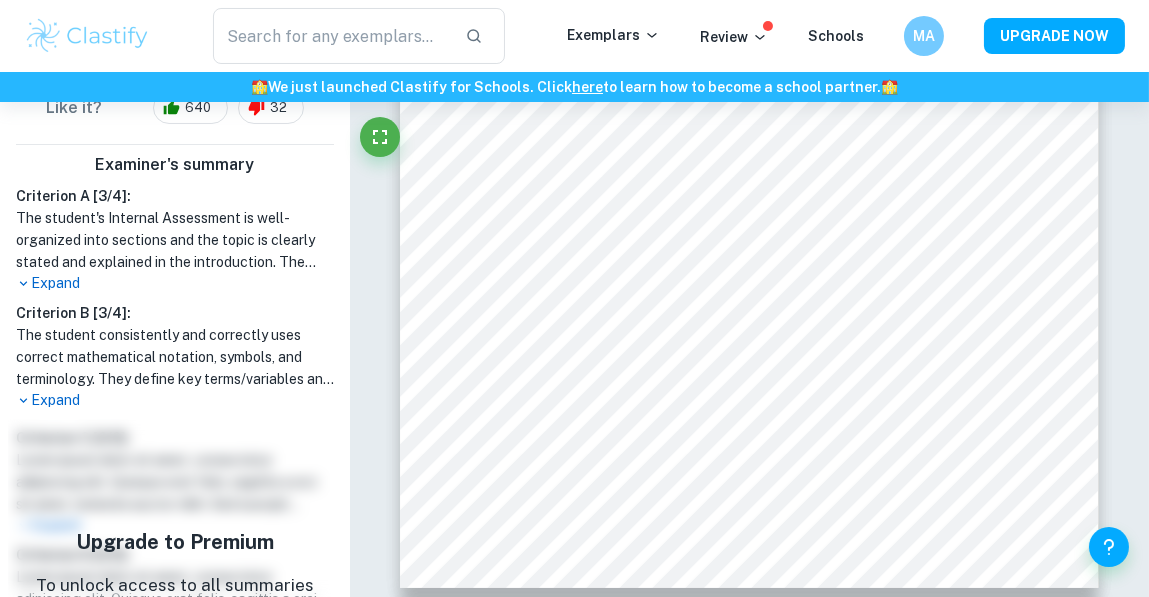 click on "Expand" at bounding box center (175, 400) 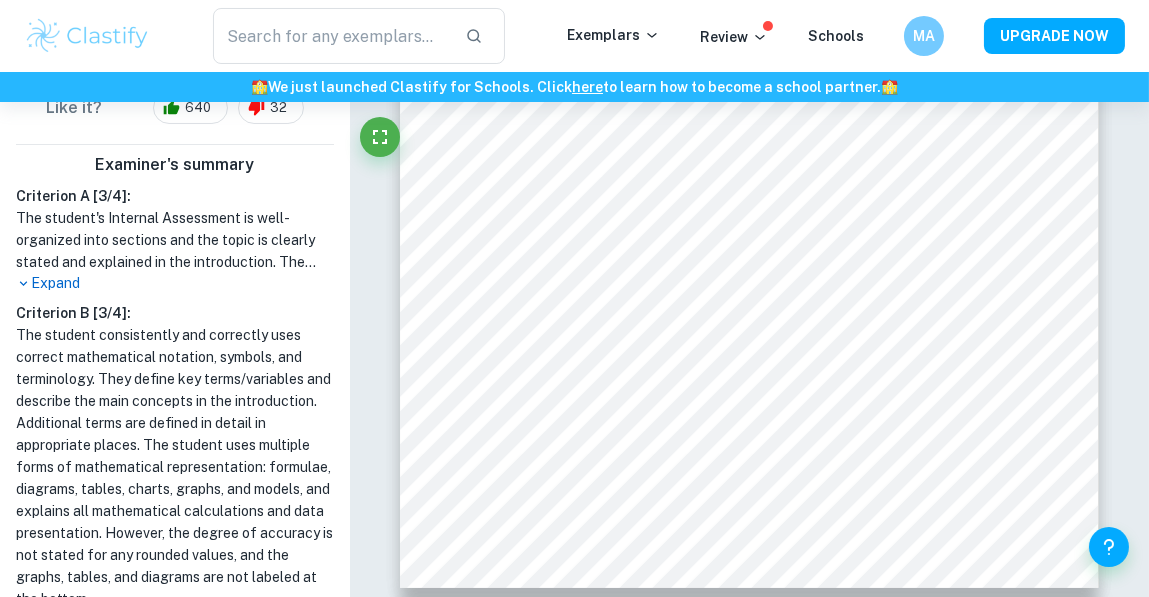 click on "The student consistently and correctly uses correct mathematical notation, symbols, and terminology. They define key terms/variables and describe the main concepts in the introduction. Additional terms are defined in detail in appropriate places. The student uses multiple forms of mathematical representation: formulae, diagrams, tables, charts, graphs, and models, and explains all mathematical calculations and data presentation. However, the degree of accuracy is not stated for any rounded values, and the graphs, tables, and diagrams are not labeled at the bottom." at bounding box center (175, 467) 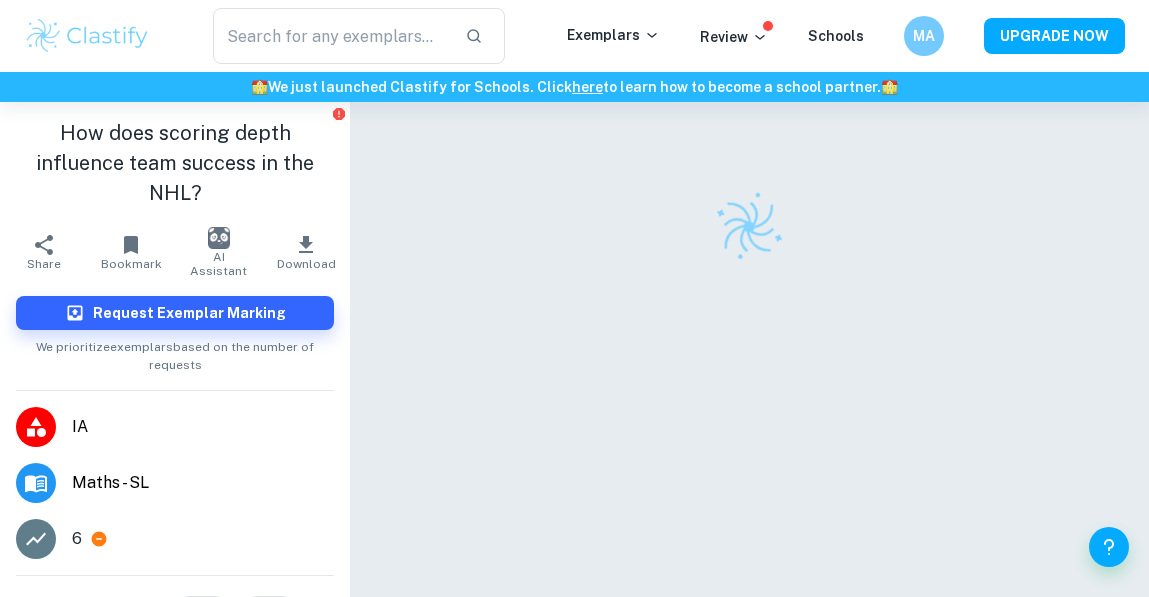 scroll, scrollTop: 0, scrollLeft: 0, axis: both 